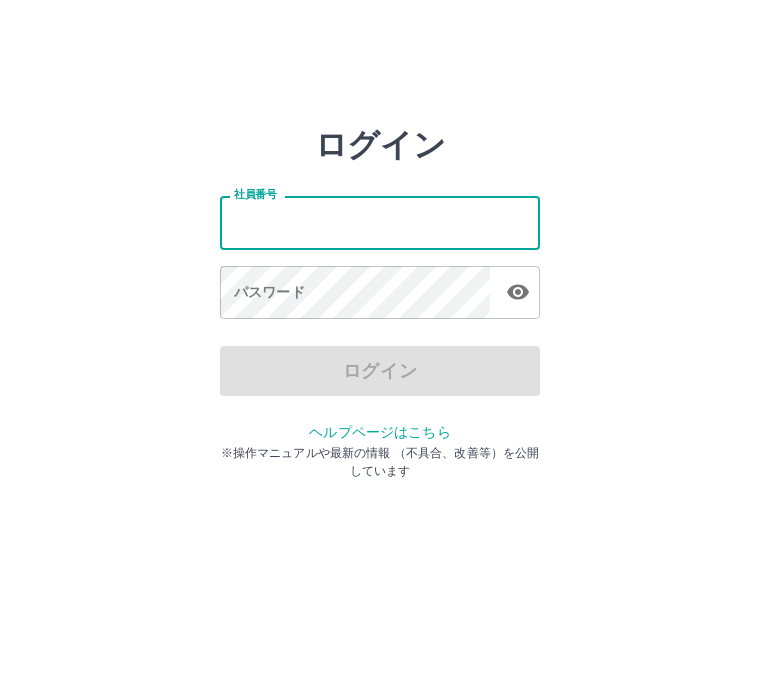 scroll, scrollTop: 0, scrollLeft: 0, axis: both 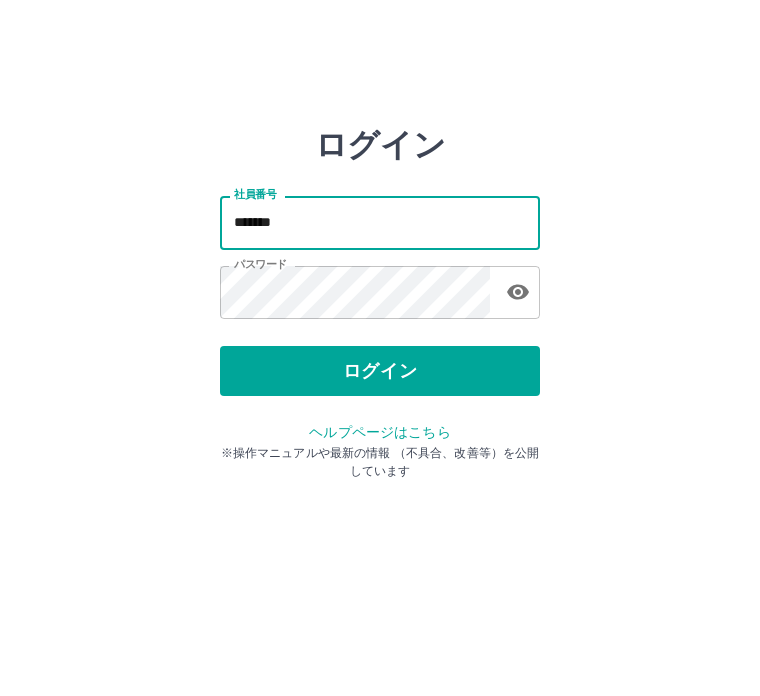 click on "ログイン" at bounding box center [380, 371] 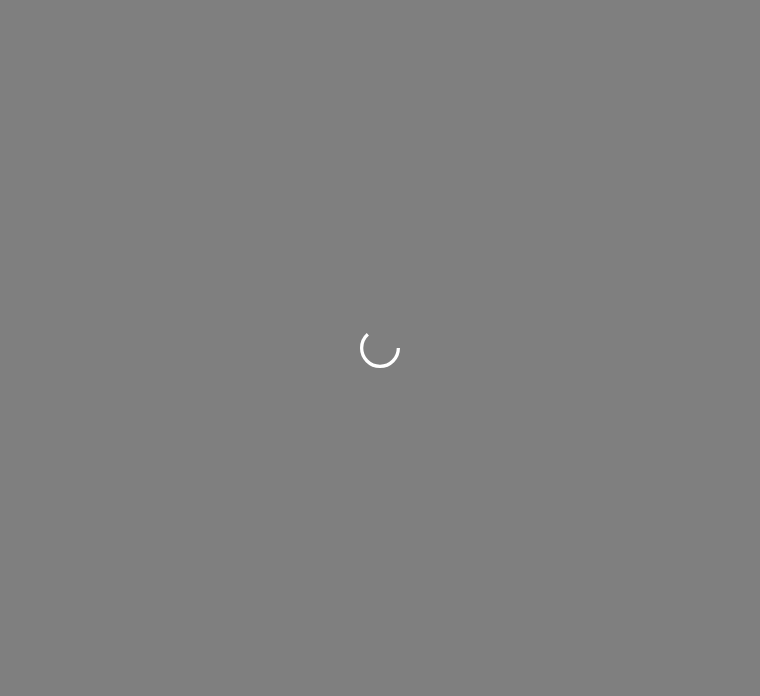 scroll, scrollTop: 0, scrollLeft: 0, axis: both 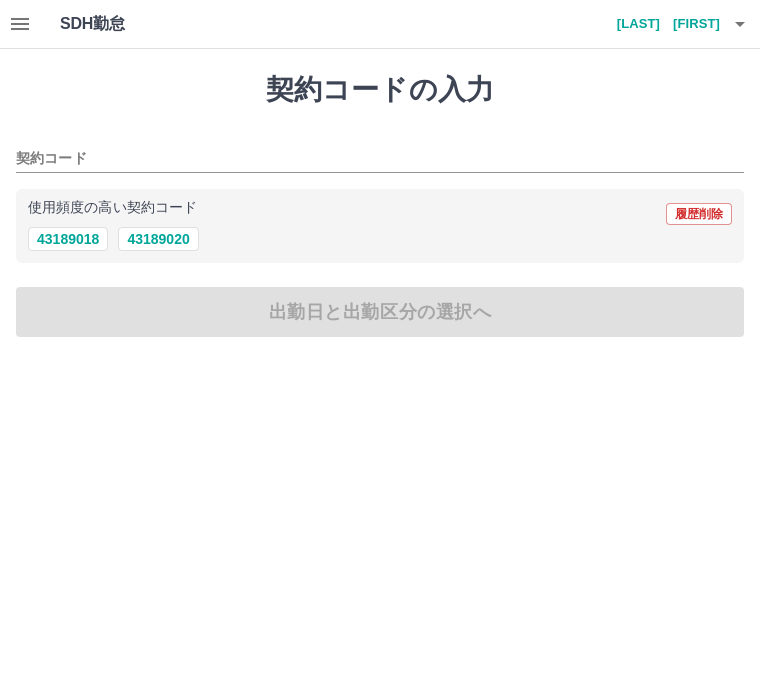click on "使用頻度の高い契約コード 履歴削除" at bounding box center (380, 214) 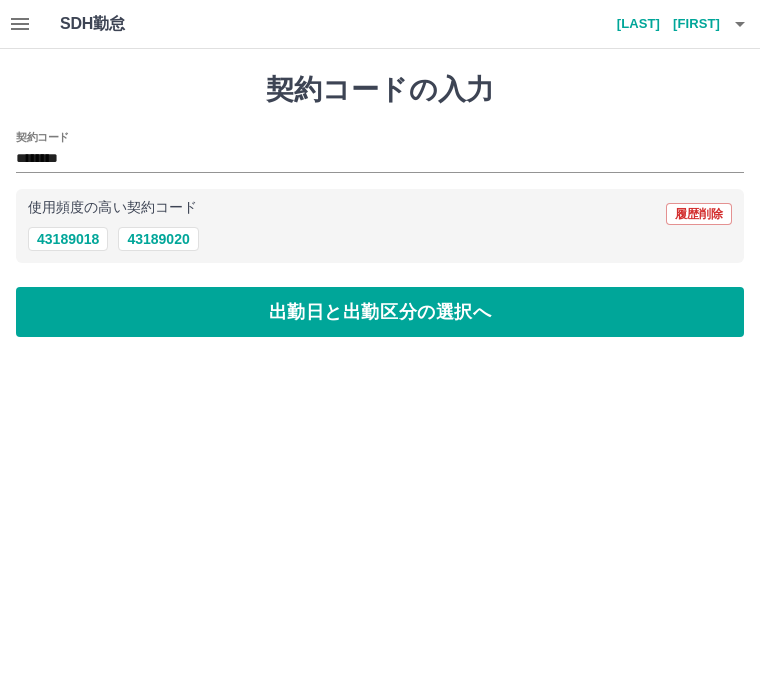 click on "出勤日と出勤区分の選択へ" at bounding box center (380, 312) 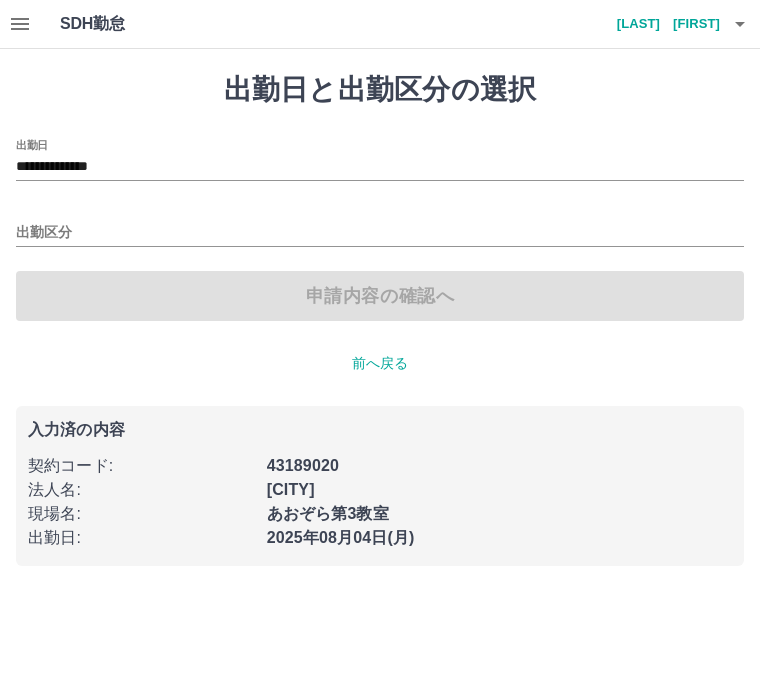 click on "出勤区分" at bounding box center (380, 233) 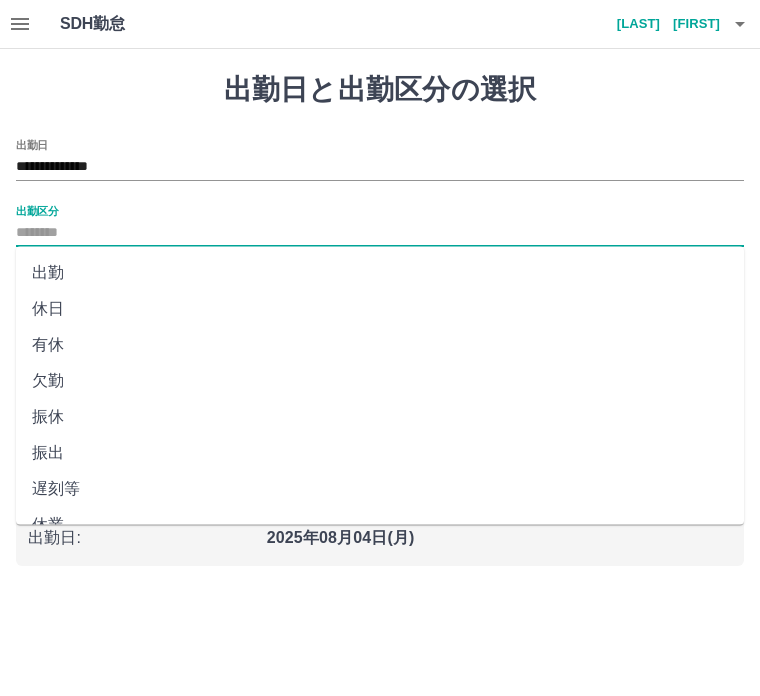 click on "出勤" at bounding box center (380, 273) 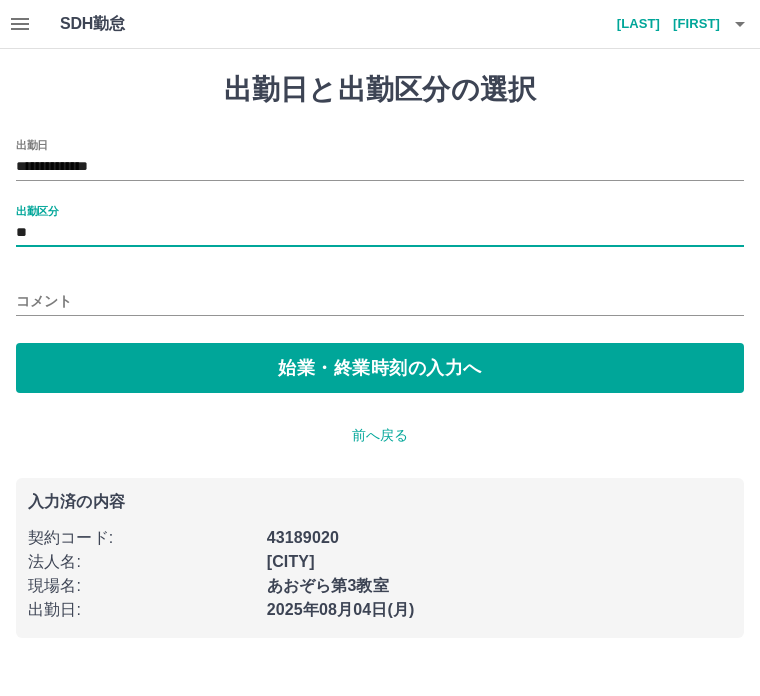 click on "始業・終業時刻の入力へ" at bounding box center [380, 368] 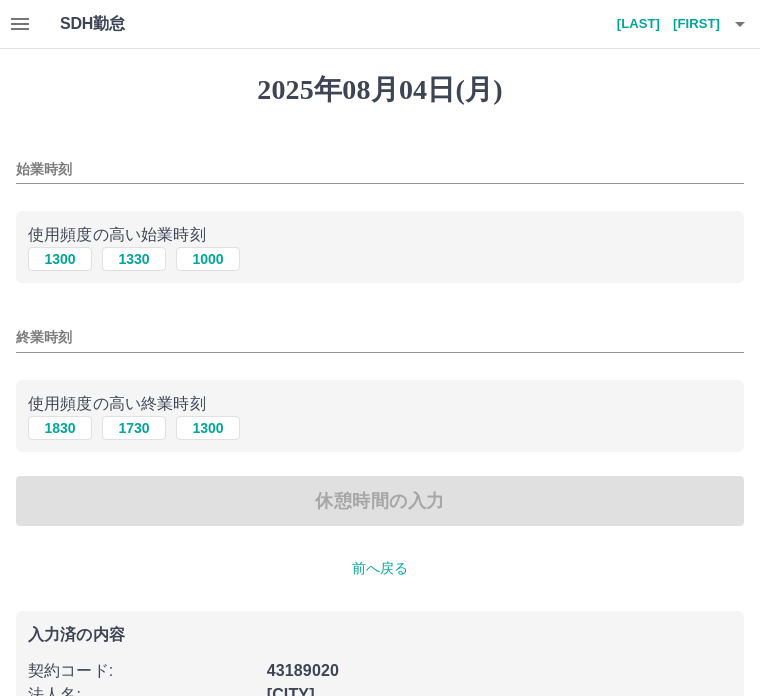 click on "始業時刻" at bounding box center [380, 169] 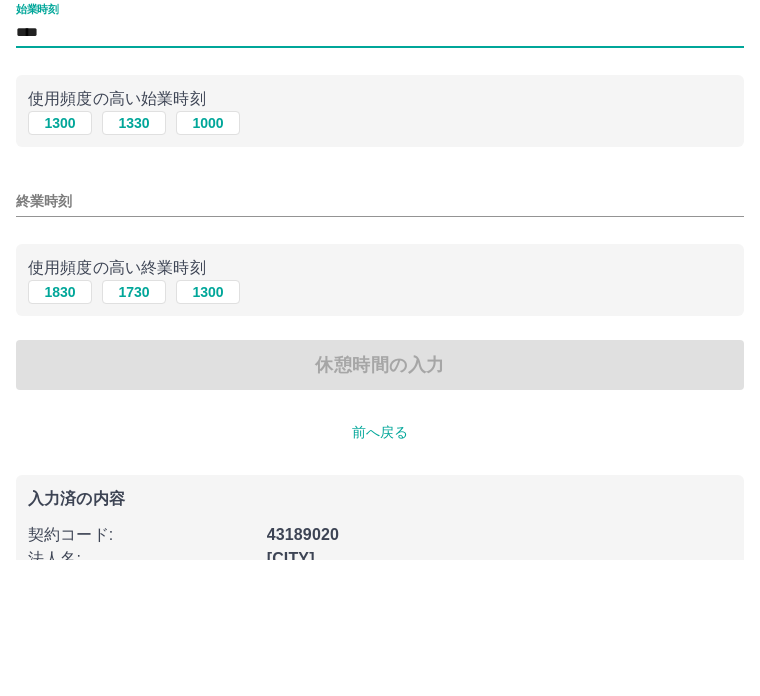 type on "****" 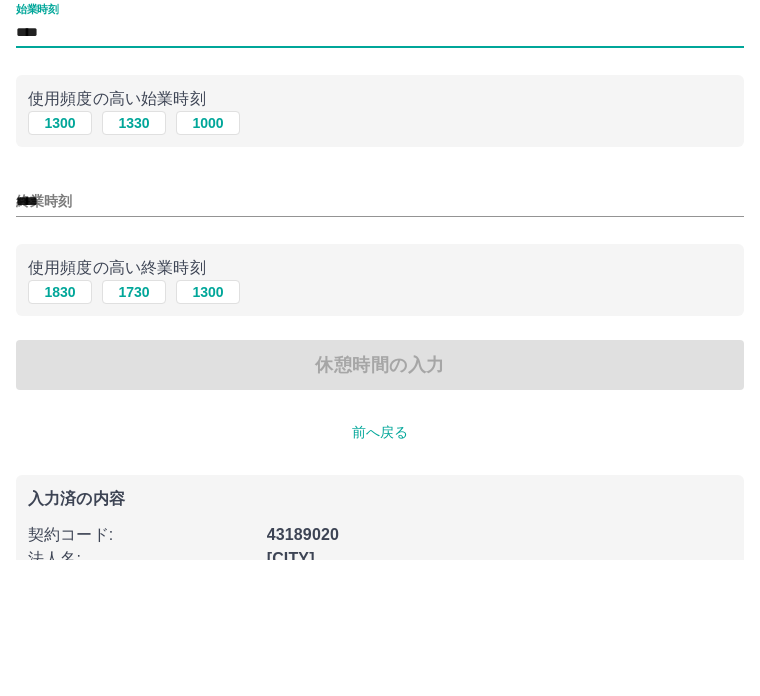 scroll, scrollTop: 56, scrollLeft: 0, axis: vertical 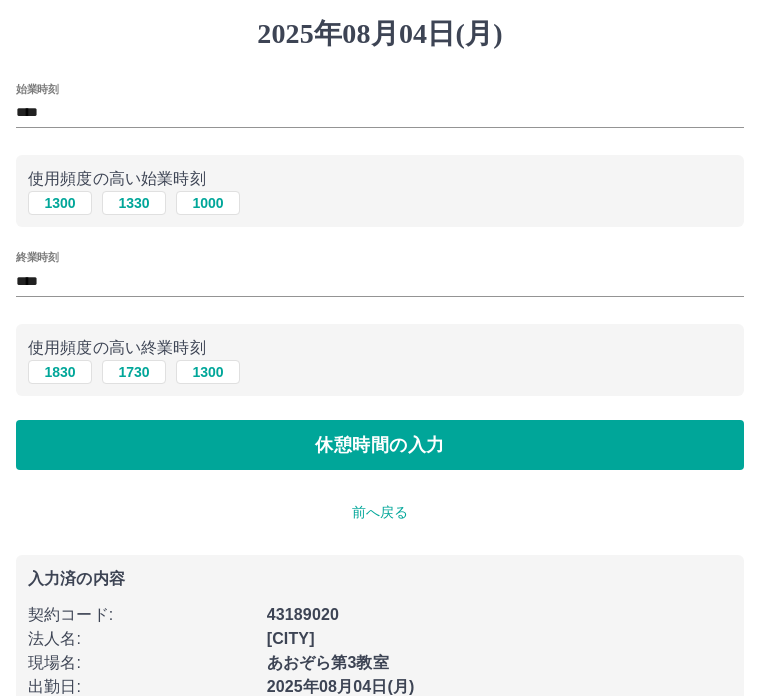 click on "休憩時間の入力" at bounding box center [380, 445] 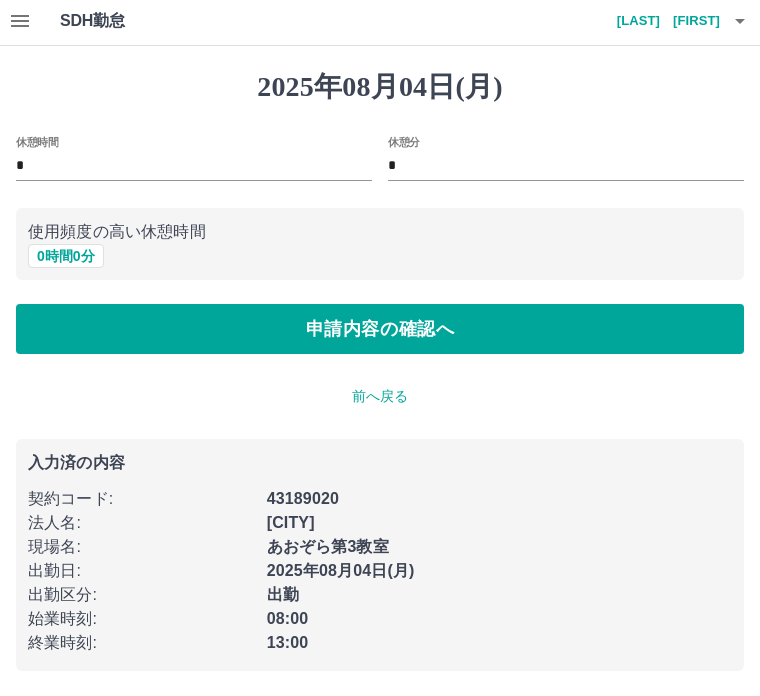 click on "申請内容の確認へ" at bounding box center [380, 330] 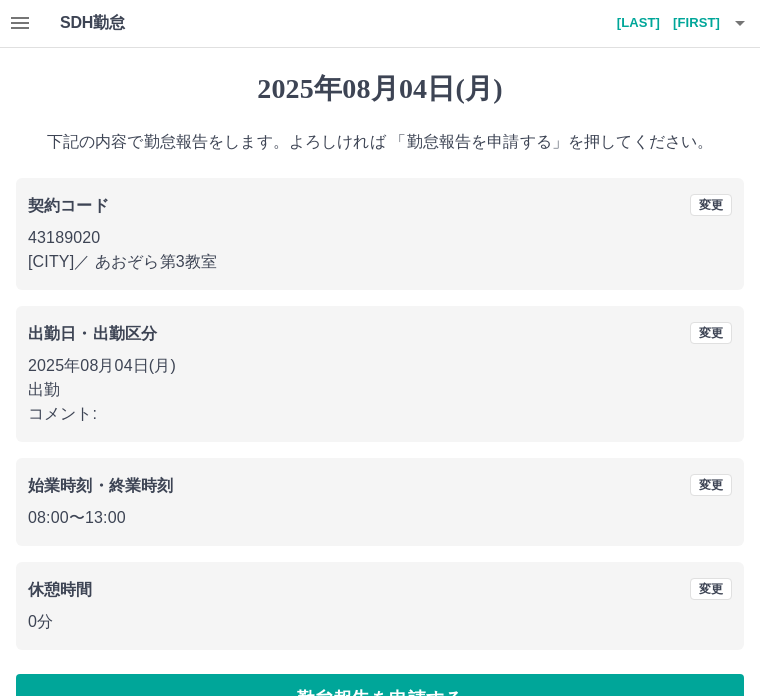 scroll, scrollTop: 52, scrollLeft: 0, axis: vertical 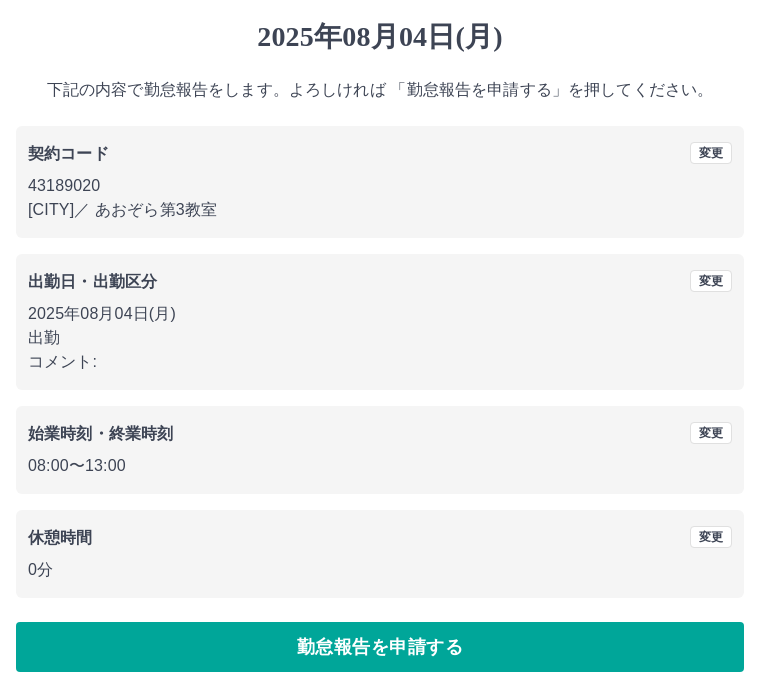 click on "勤怠報告を申請する" at bounding box center [380, 648] 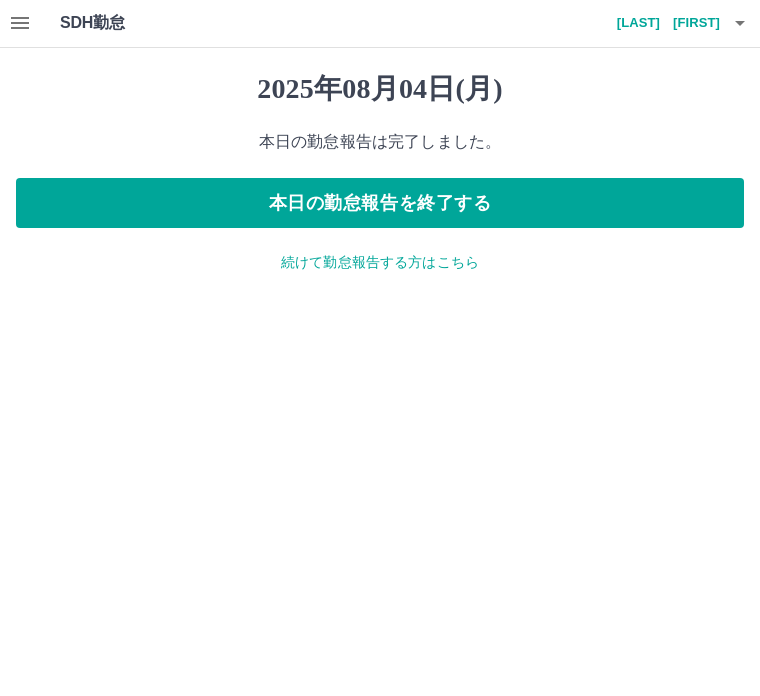 scroll, scrollTop: 0, scrollLeft: 0, axis: both 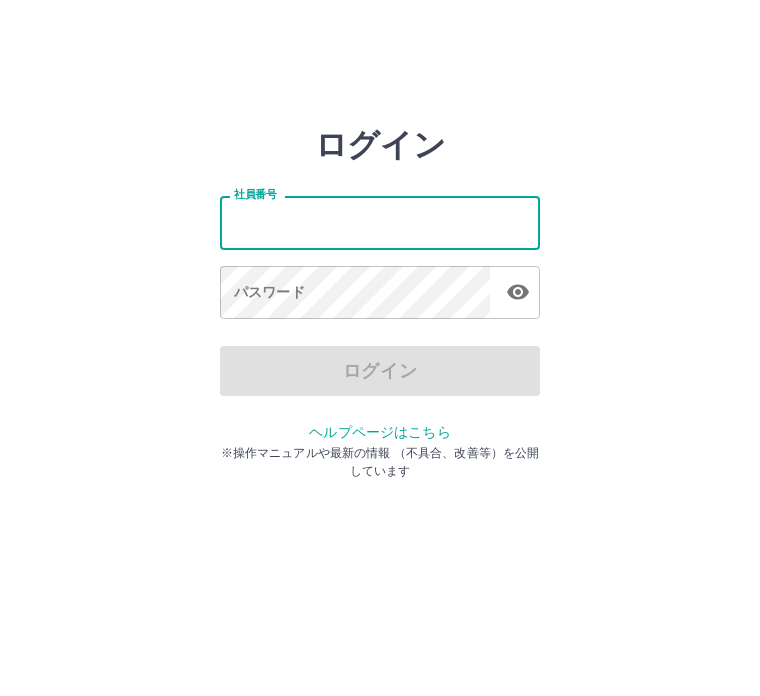 click on "社員番号" at bounding box center [380, 222] 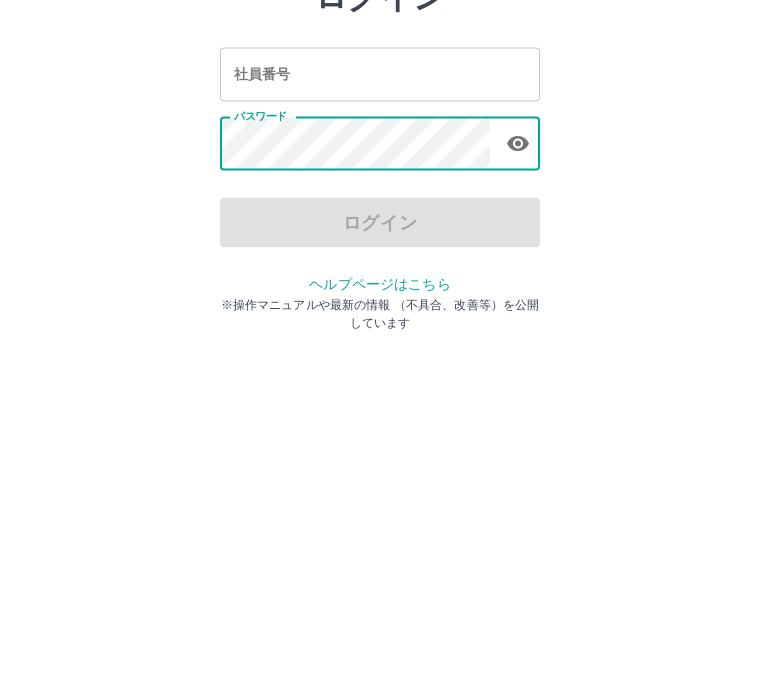 click on "社員番号" at bounding box center (380, 222) 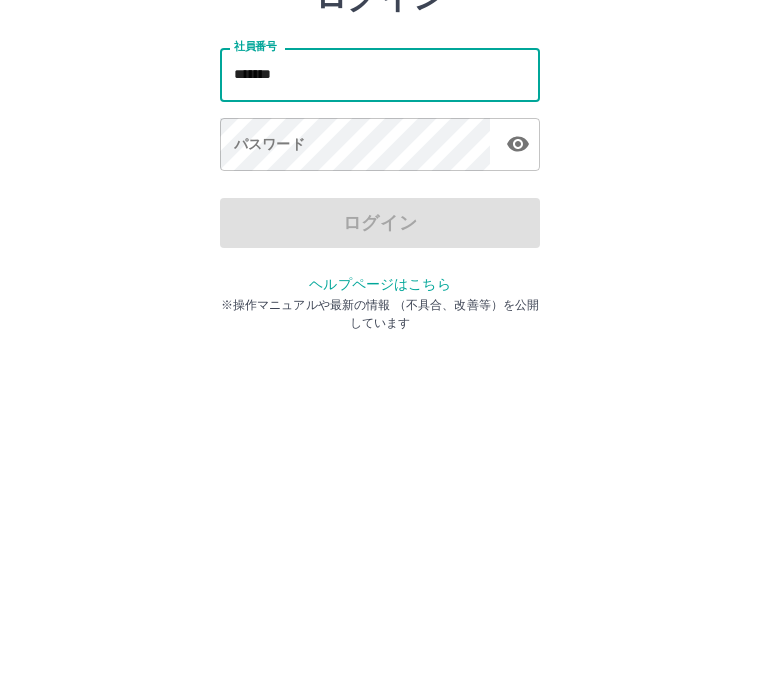 type on "*******" 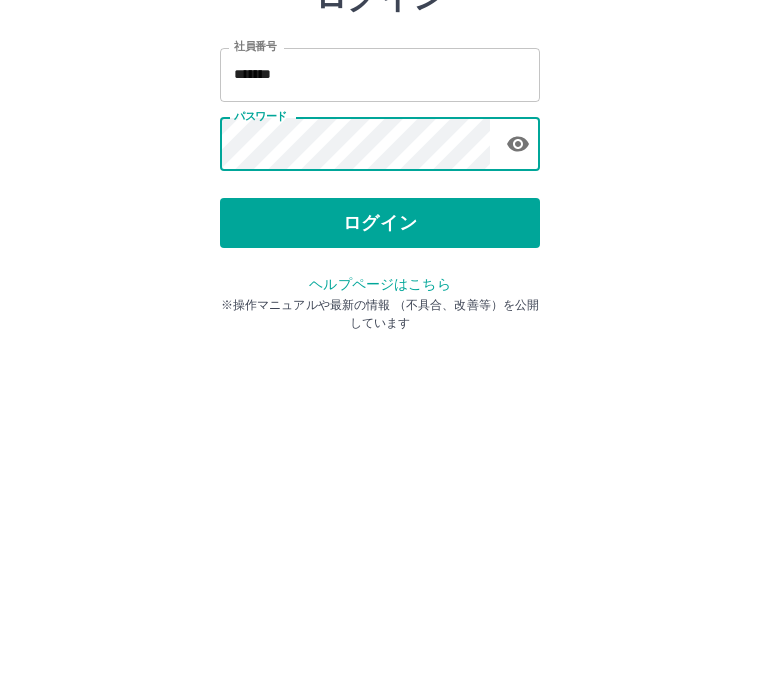 click on "ログイン" at bounding box center [380, 371] 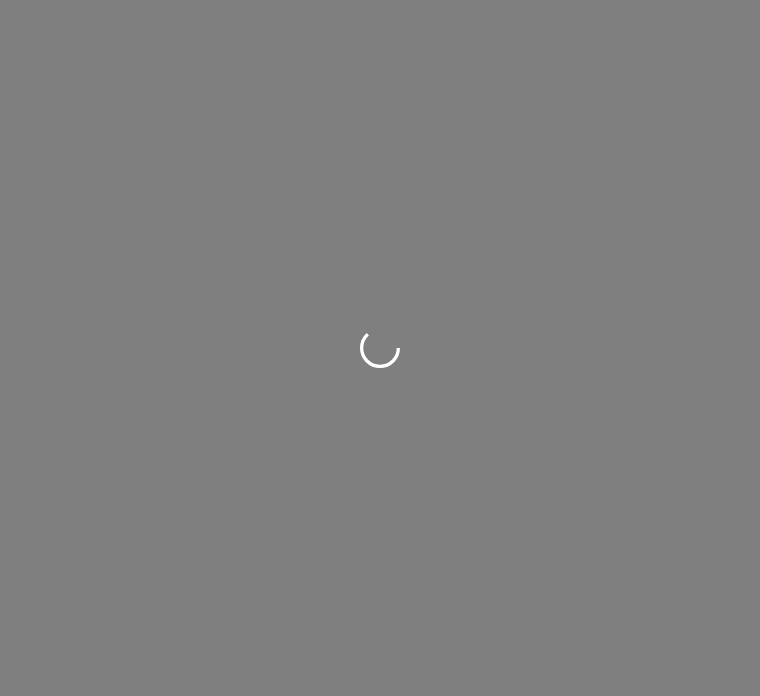scroll, scrollTop: 0, scrollLeft: 0, axis: both 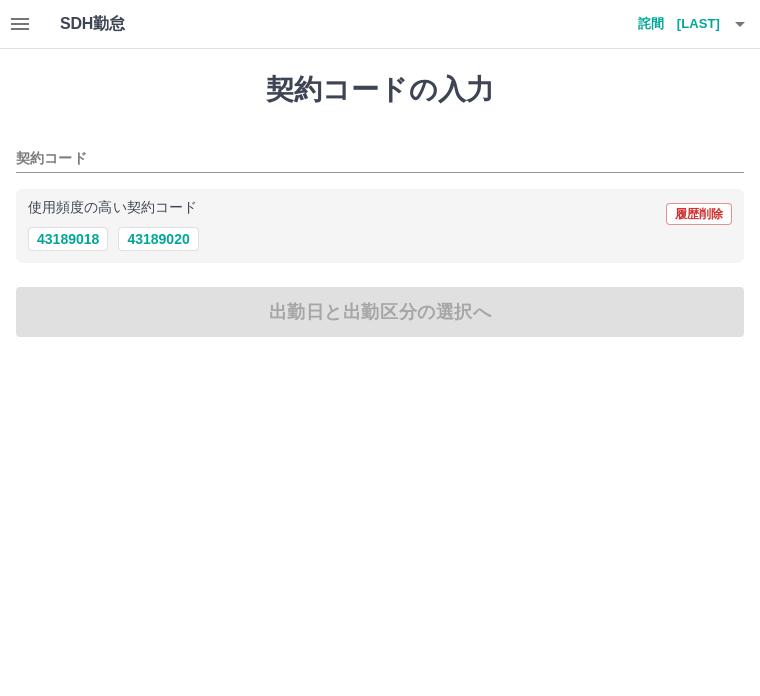 click on "43189020" at bounding box center (158, 239) 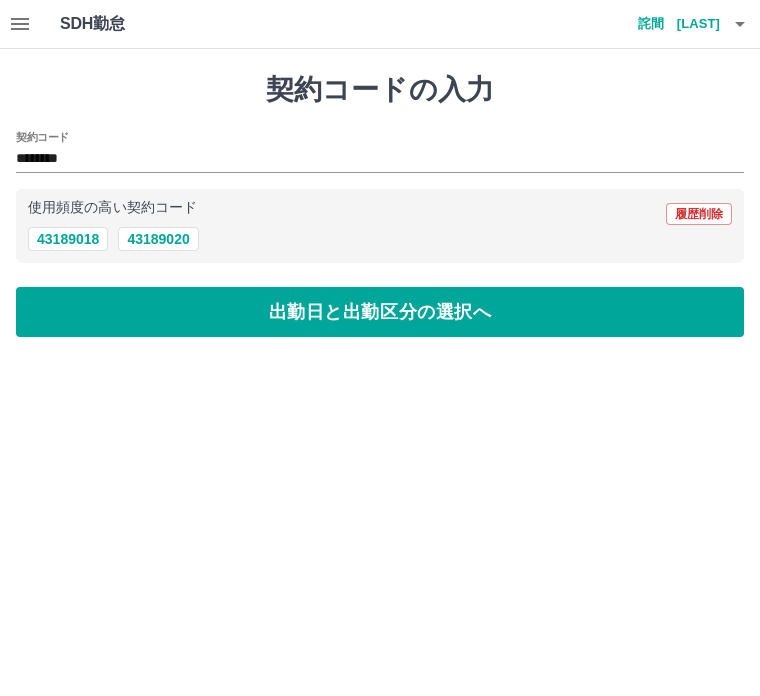 click on "出勤日と出勤区分の選択へ" at bounding box center [380, 312] 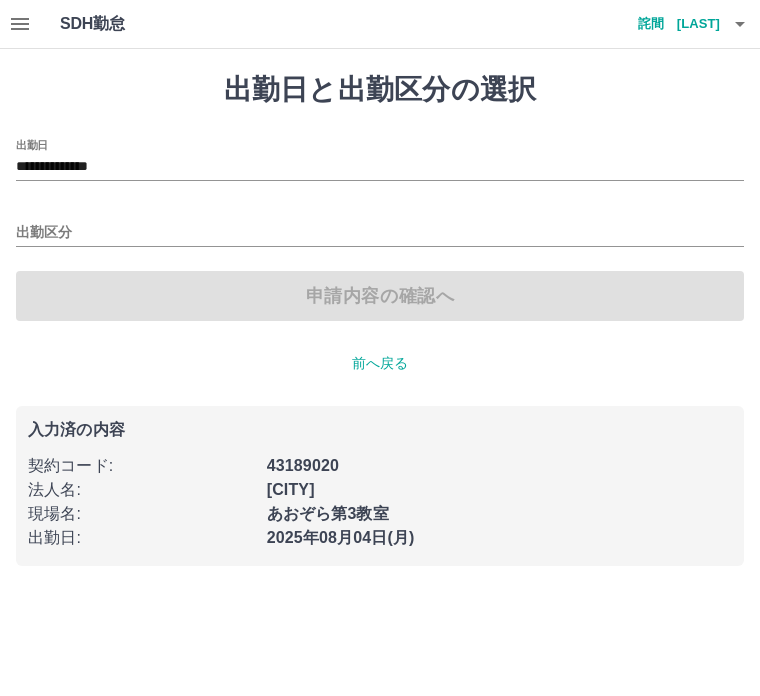 click on "出勤区分" at bounding box center [380, 226] 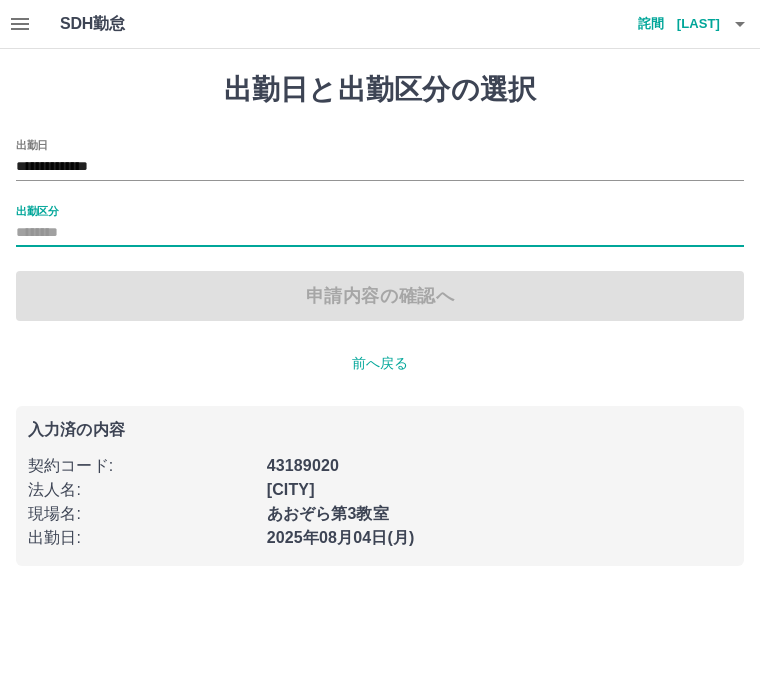 click on "出勤区分" at bounding box center [380, 233] 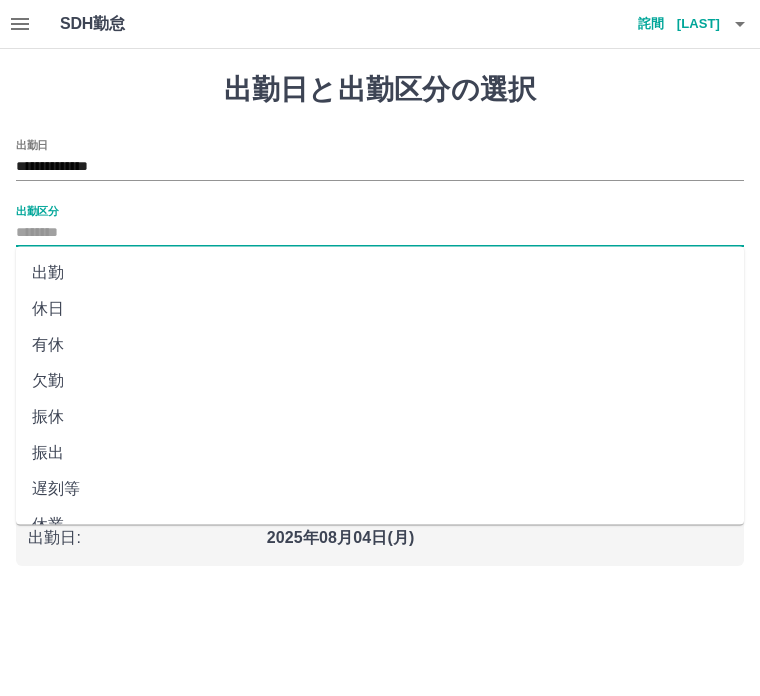 click on "出勤" at bounding box center [380, 273] 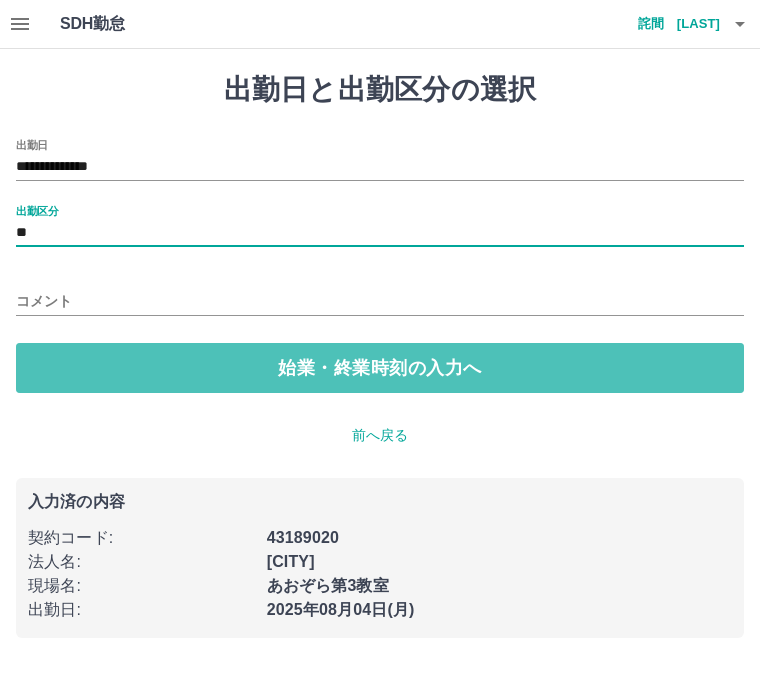 click on "始業・終業時刻の入力へ" at bounding box center (380, 368) 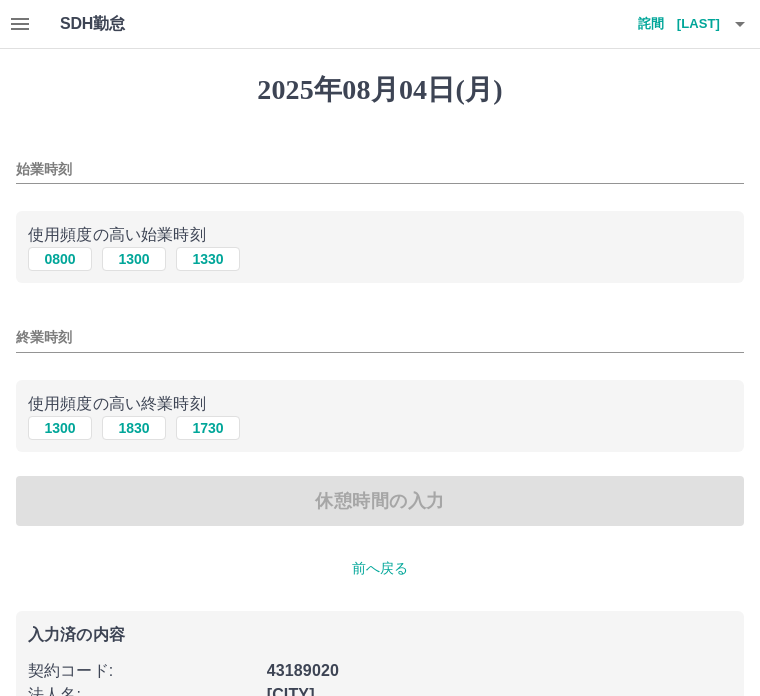 click on "0800" at bounding box center (60, 259) 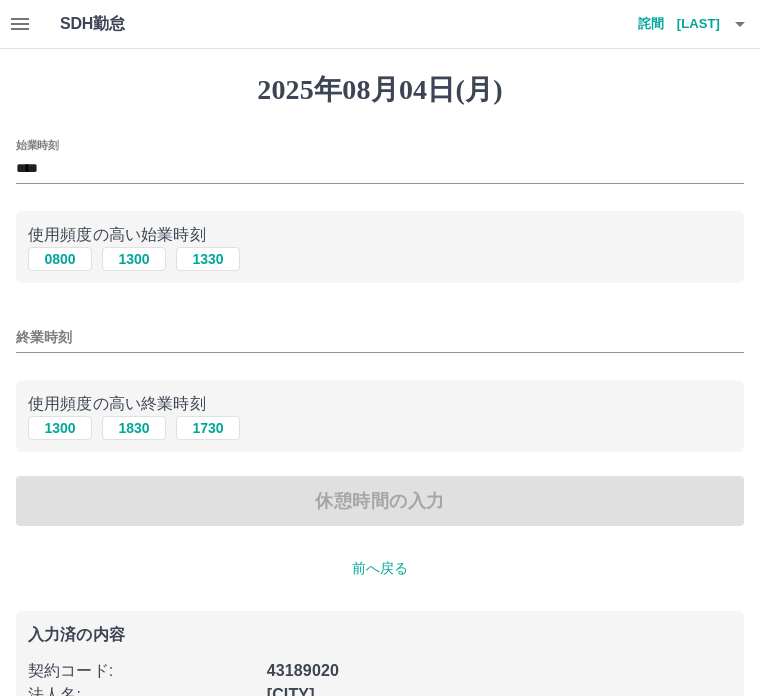 click on "1300" at bounding box center [60, 428] 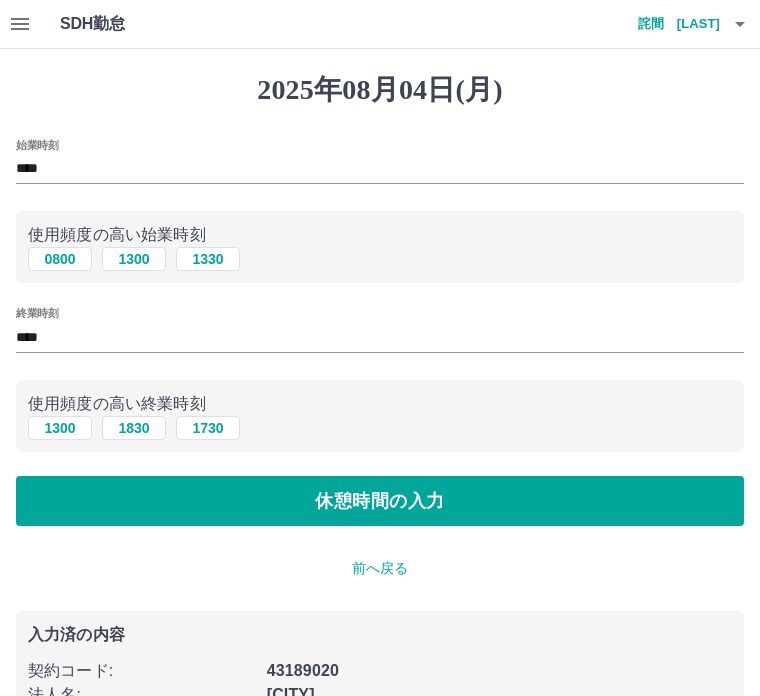 click on "休憩時間の入力" at bounding box center [380, 501] 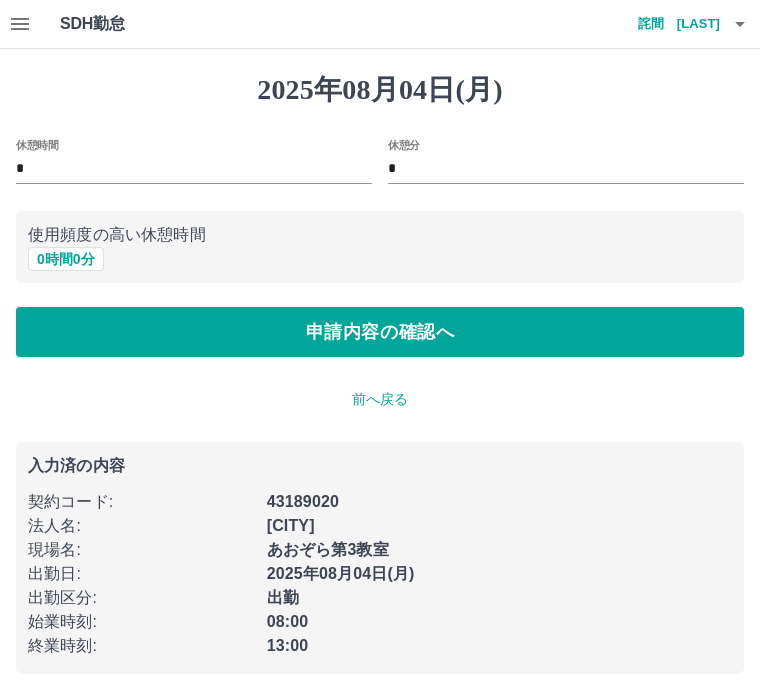 click on "申請内容の確認へ" at bounding box center [380, 332] 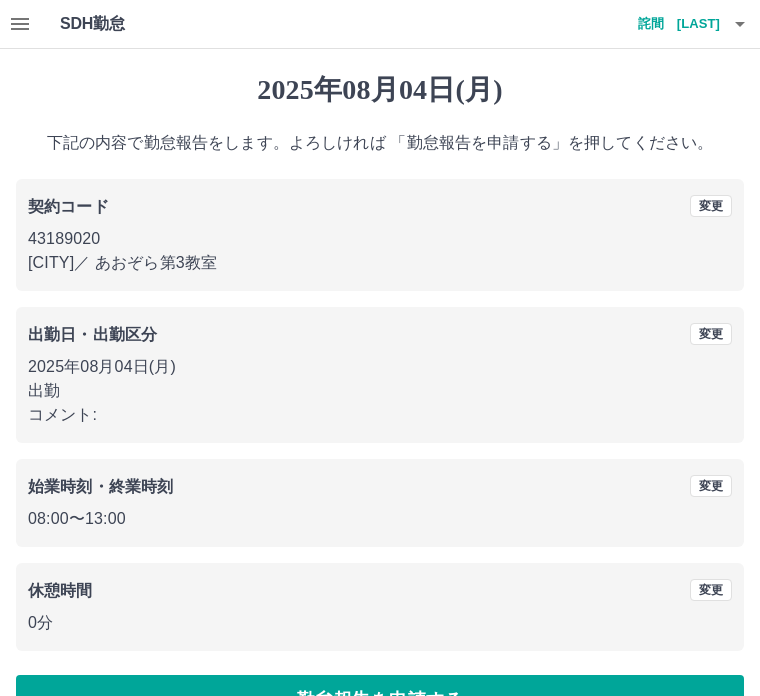 scroll, scrollTop: 52, scrollLeft: 0, axis: vertical 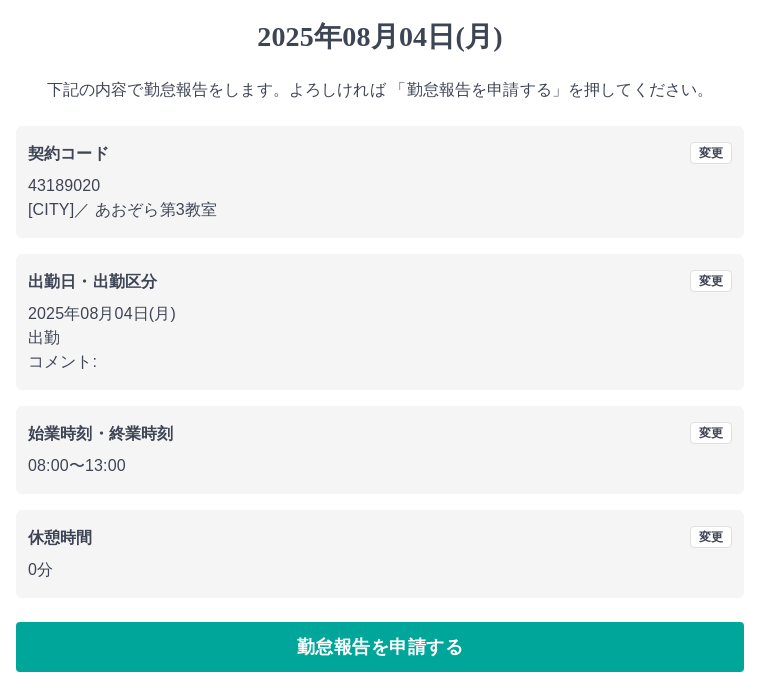 click on "勤怠報告を申請する" at bounding box center (380, 648) 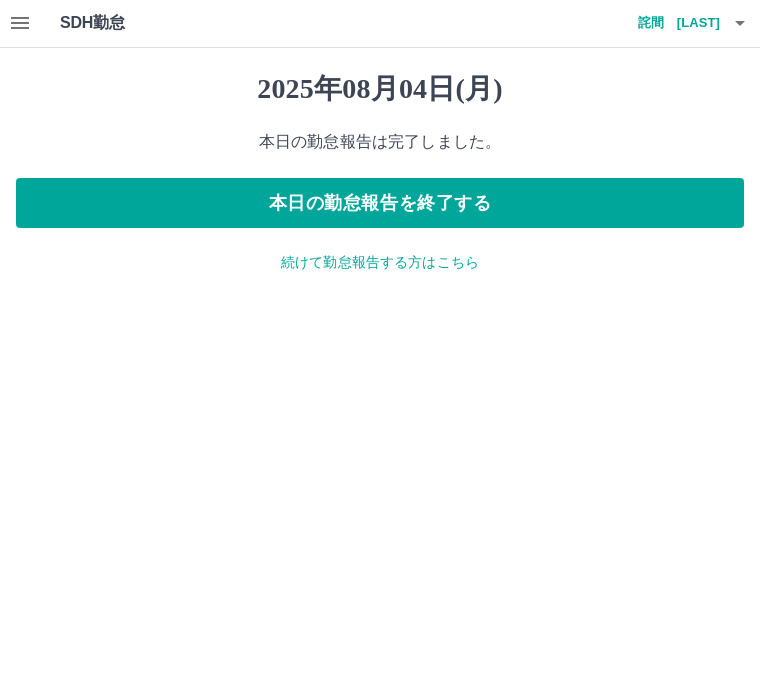 click on "本日の勤怠報告を終了する" at bounding box center (380, 204) 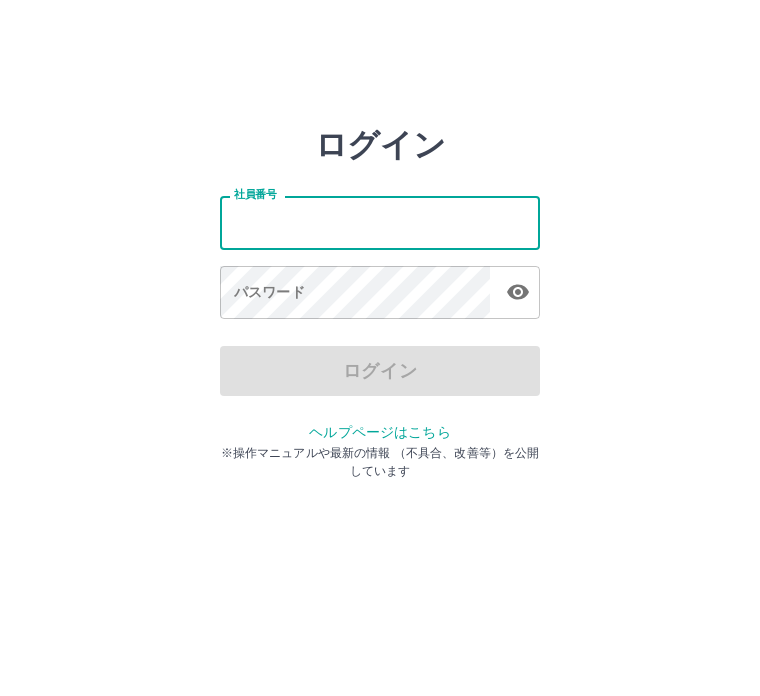 scroll, scrollTop: 0, scrollLeft: 0, axis: both 